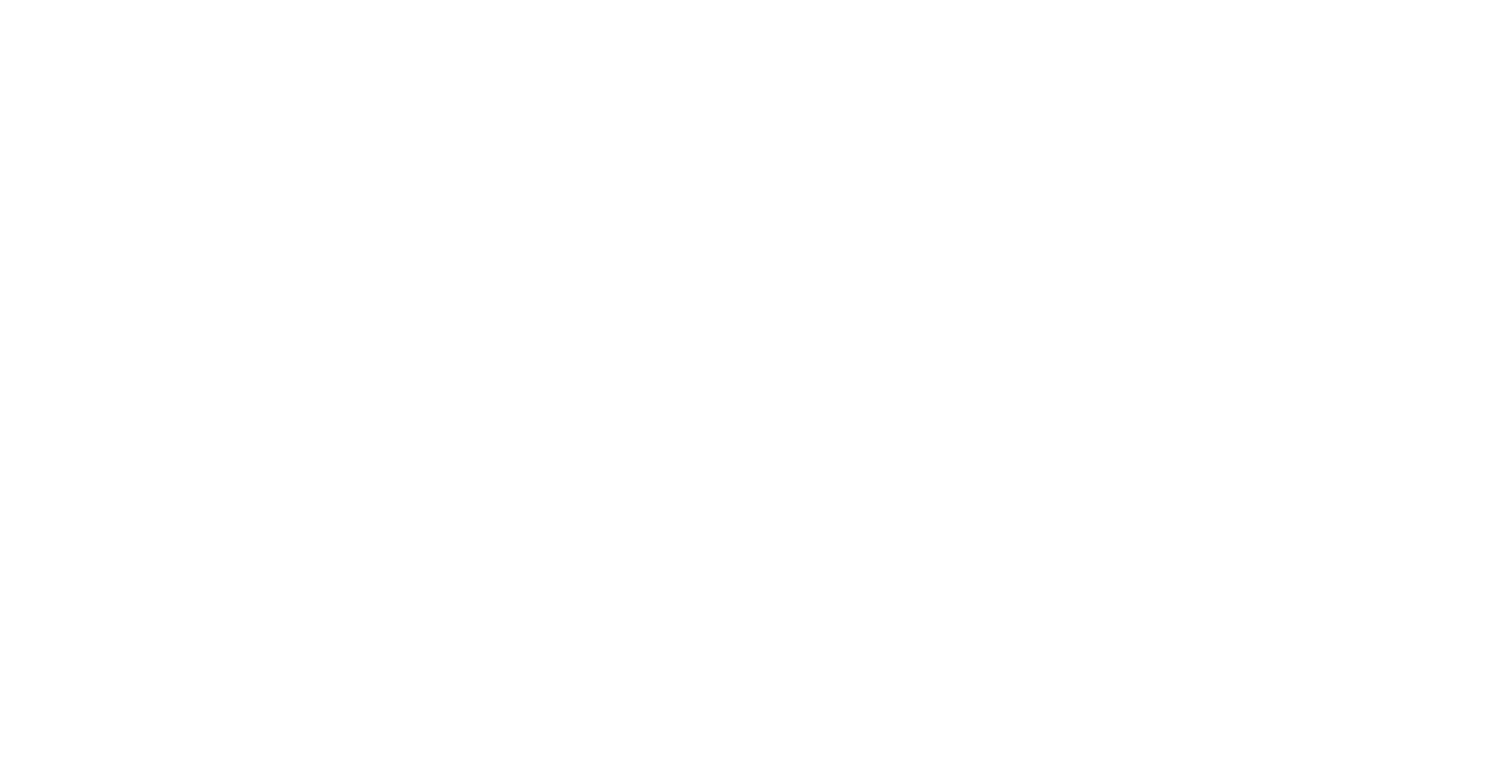 scroll, scrollTop: 0, scrollLeft: 0, axis: both 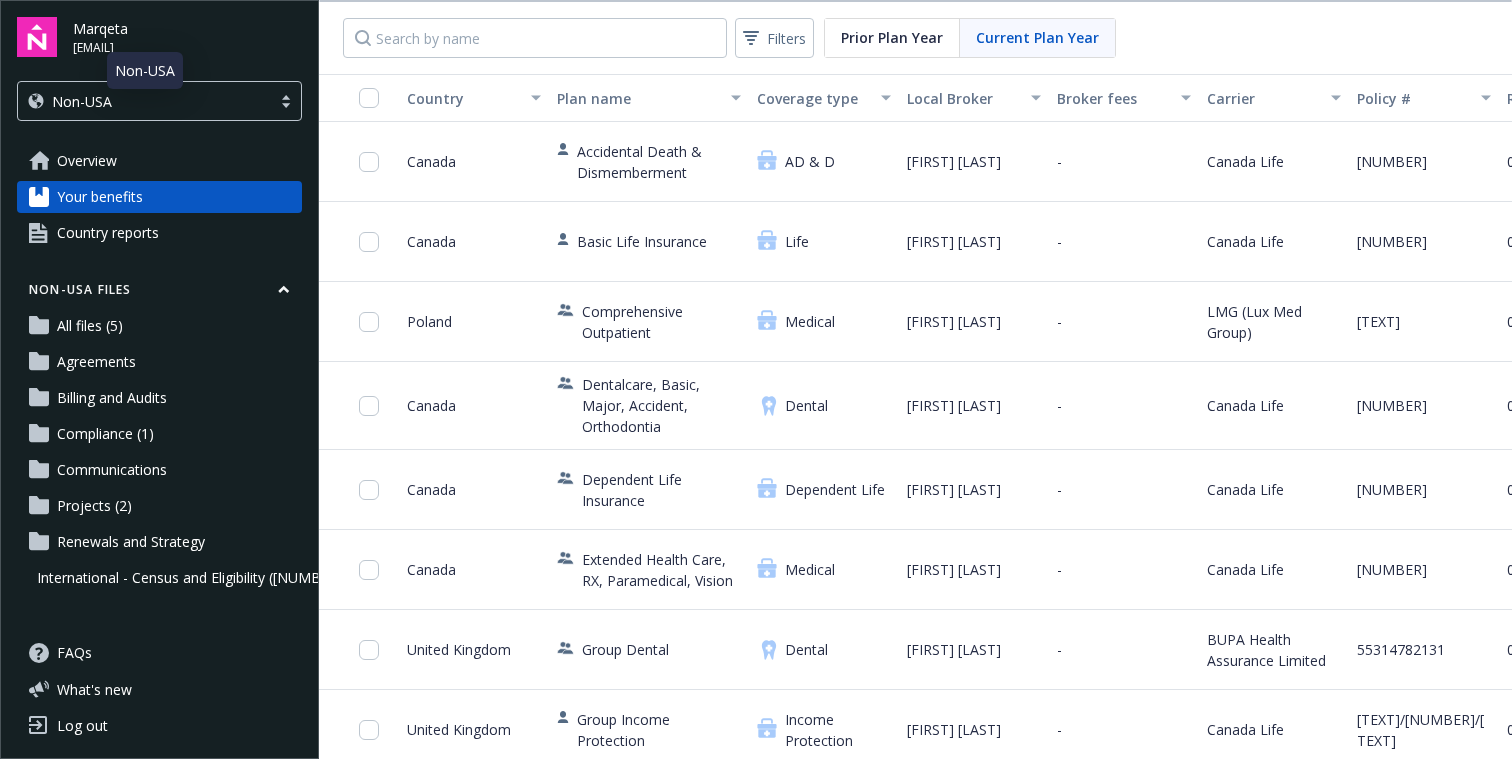 click on "Non-USA" at bounding box center (144, 101) 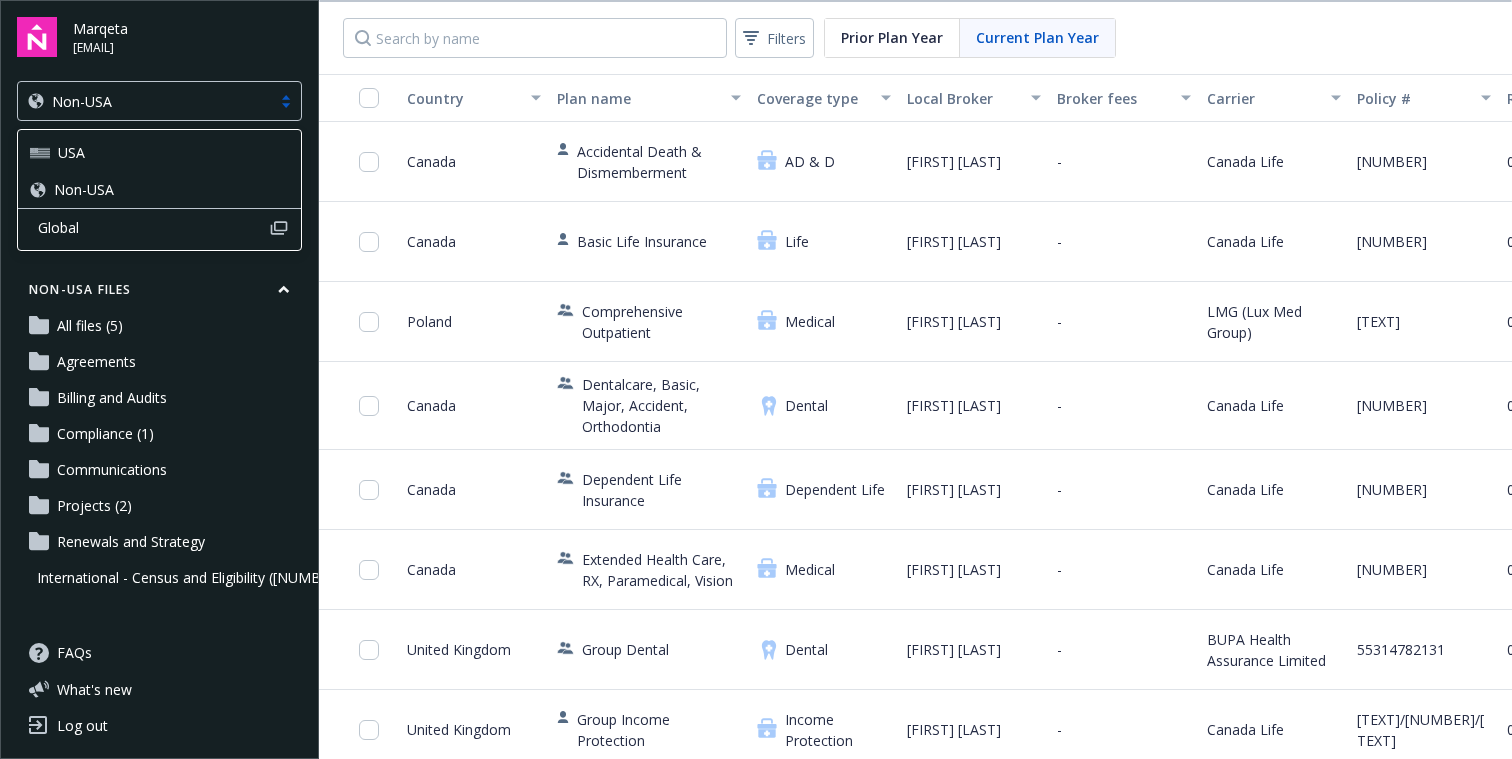 click on "USA" at bounding box center [159, 152] 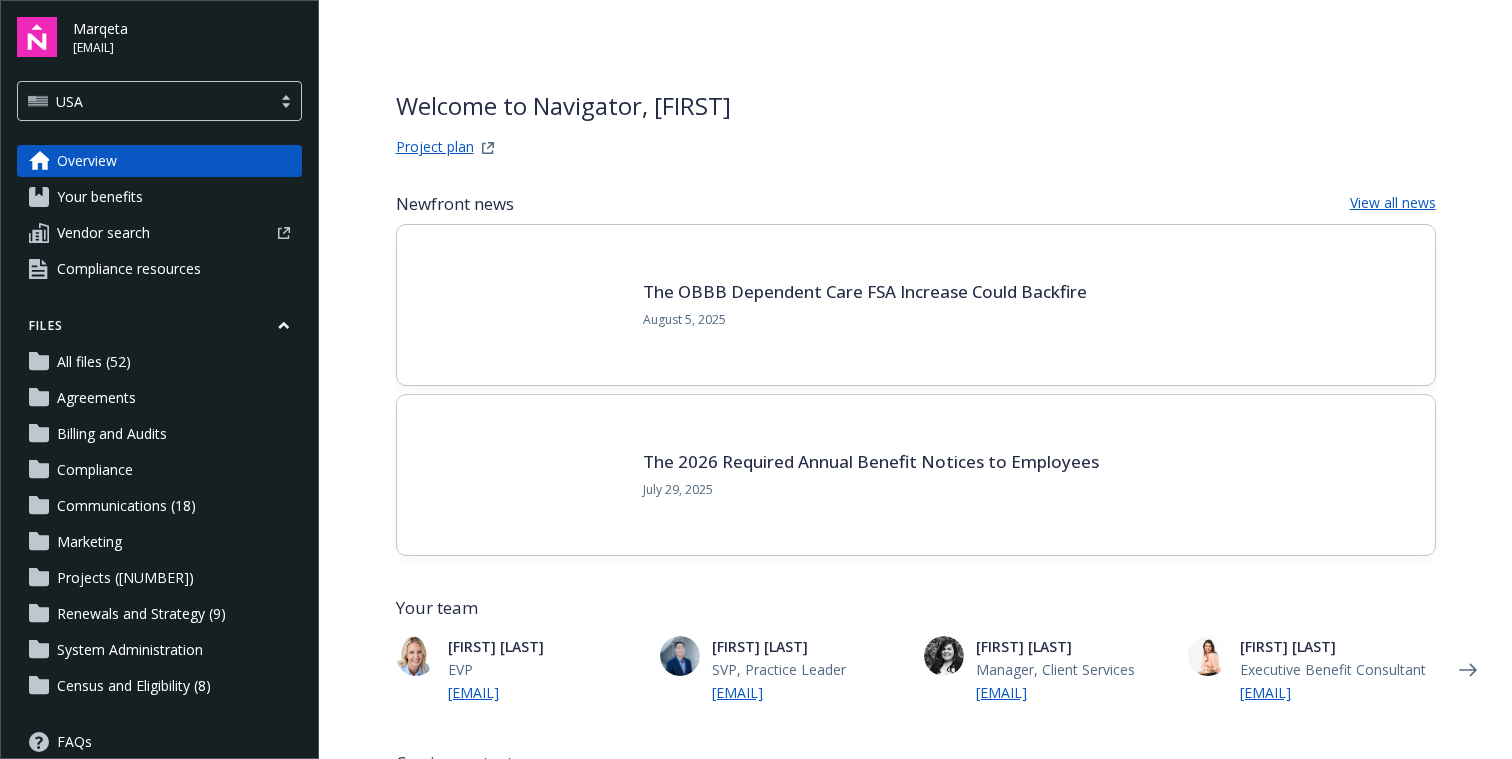 scroll, scrollTop: 7, scrollLeft: 0, axis: vertical 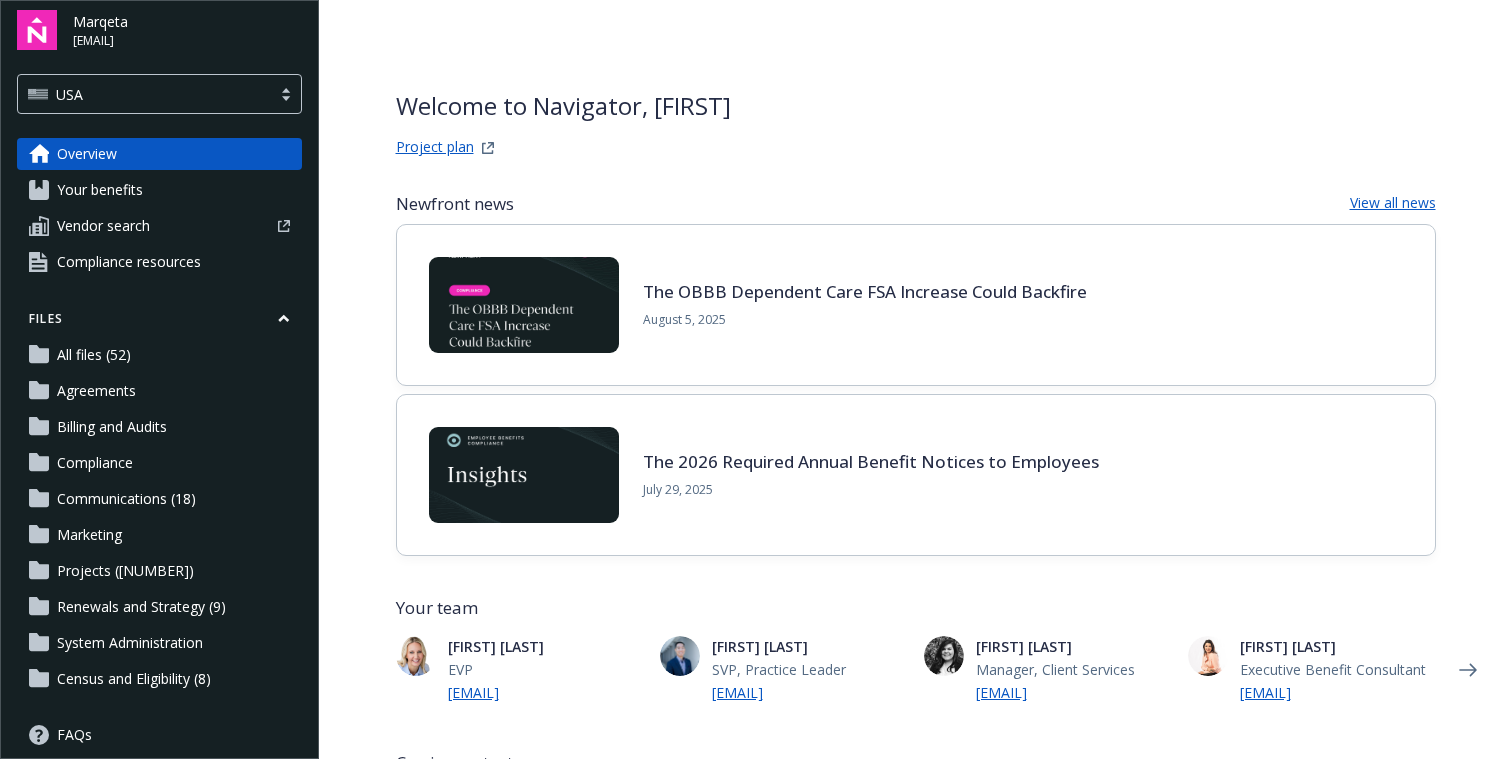 click on "All files (52)" at bounding box center (94, 355) 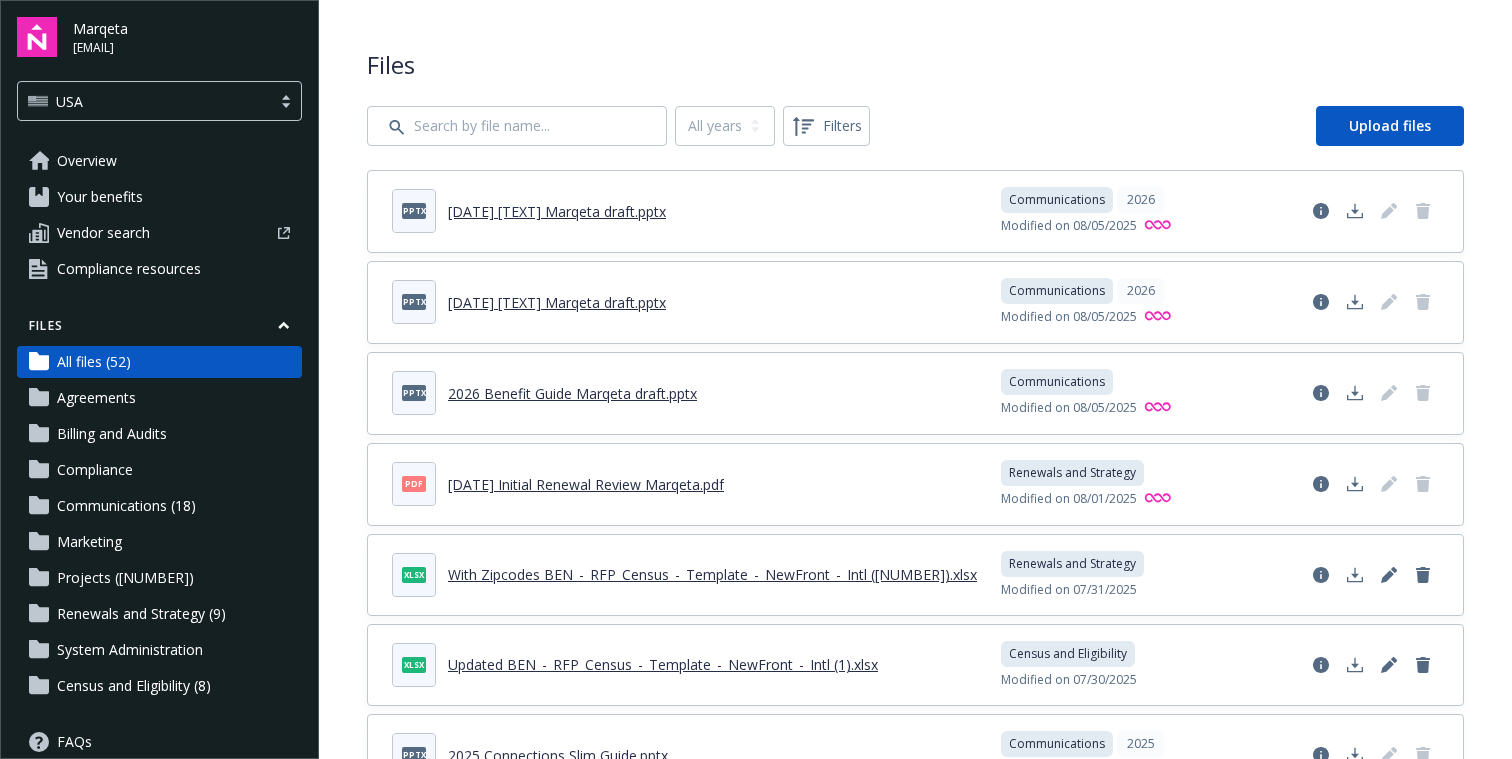scroll, scrollTop: 89, scrollLeft: 0, axis: vertical 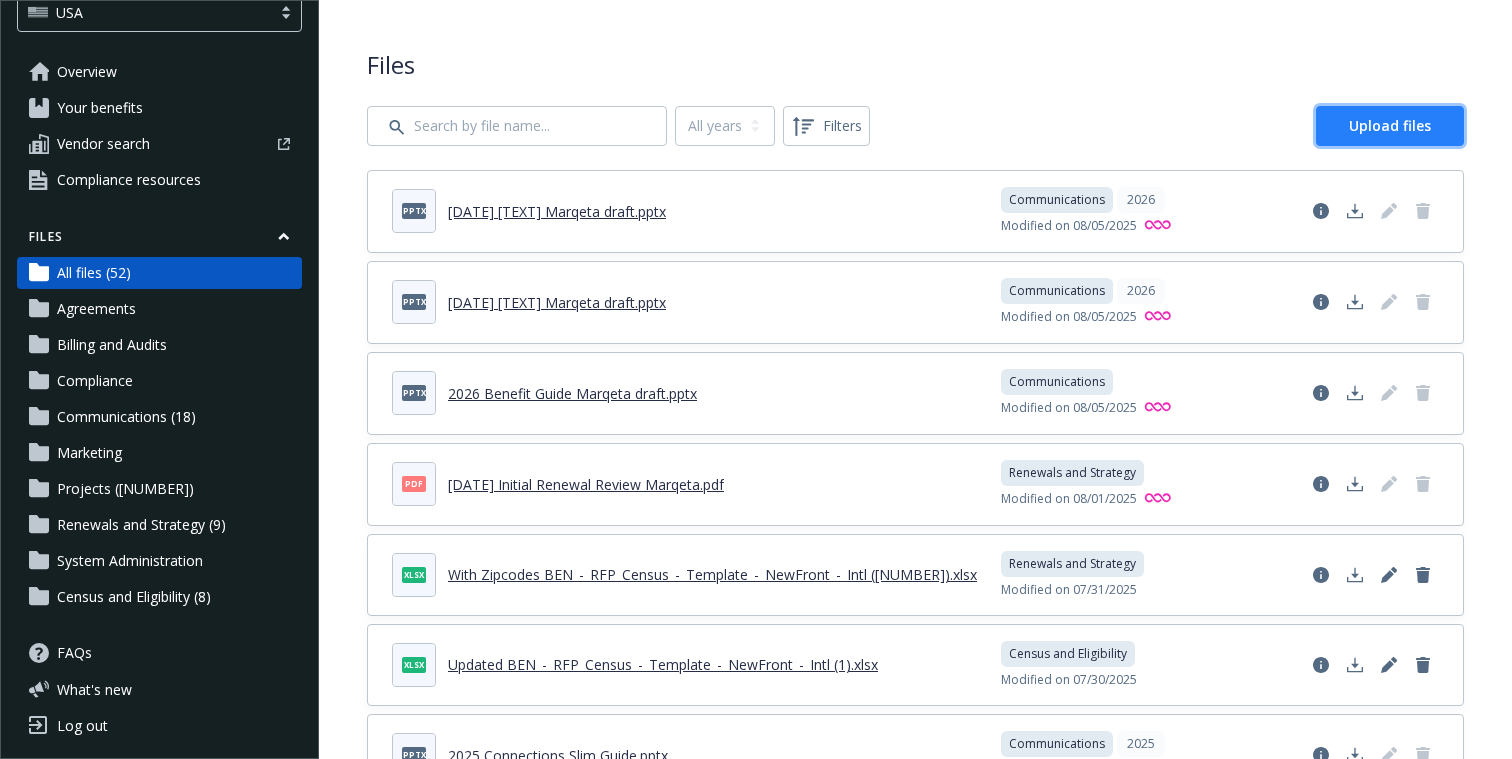 click on "Upload files" at bounding box center [1390, 125] 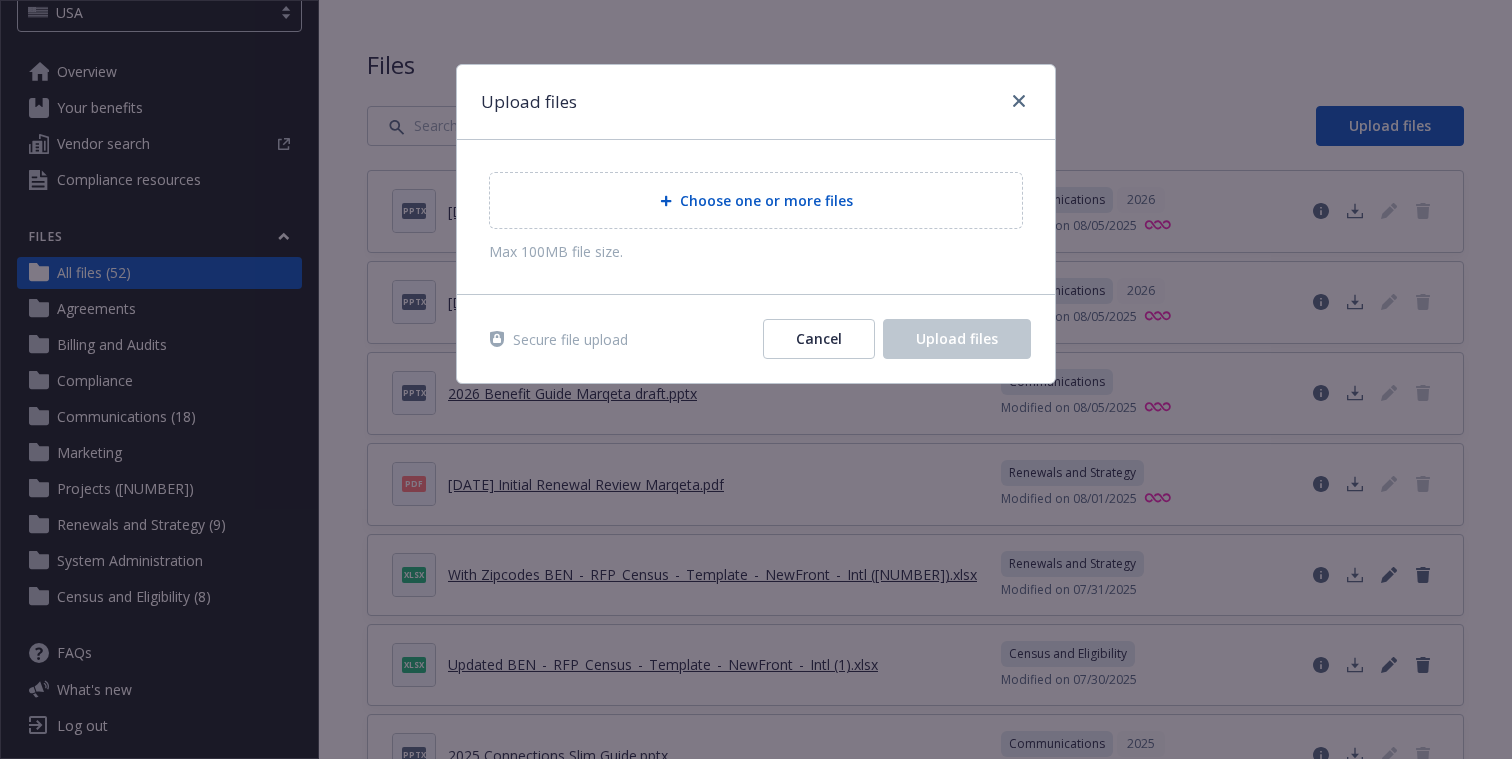 click on "Choose one or more files" at bounding box center (766, 200) 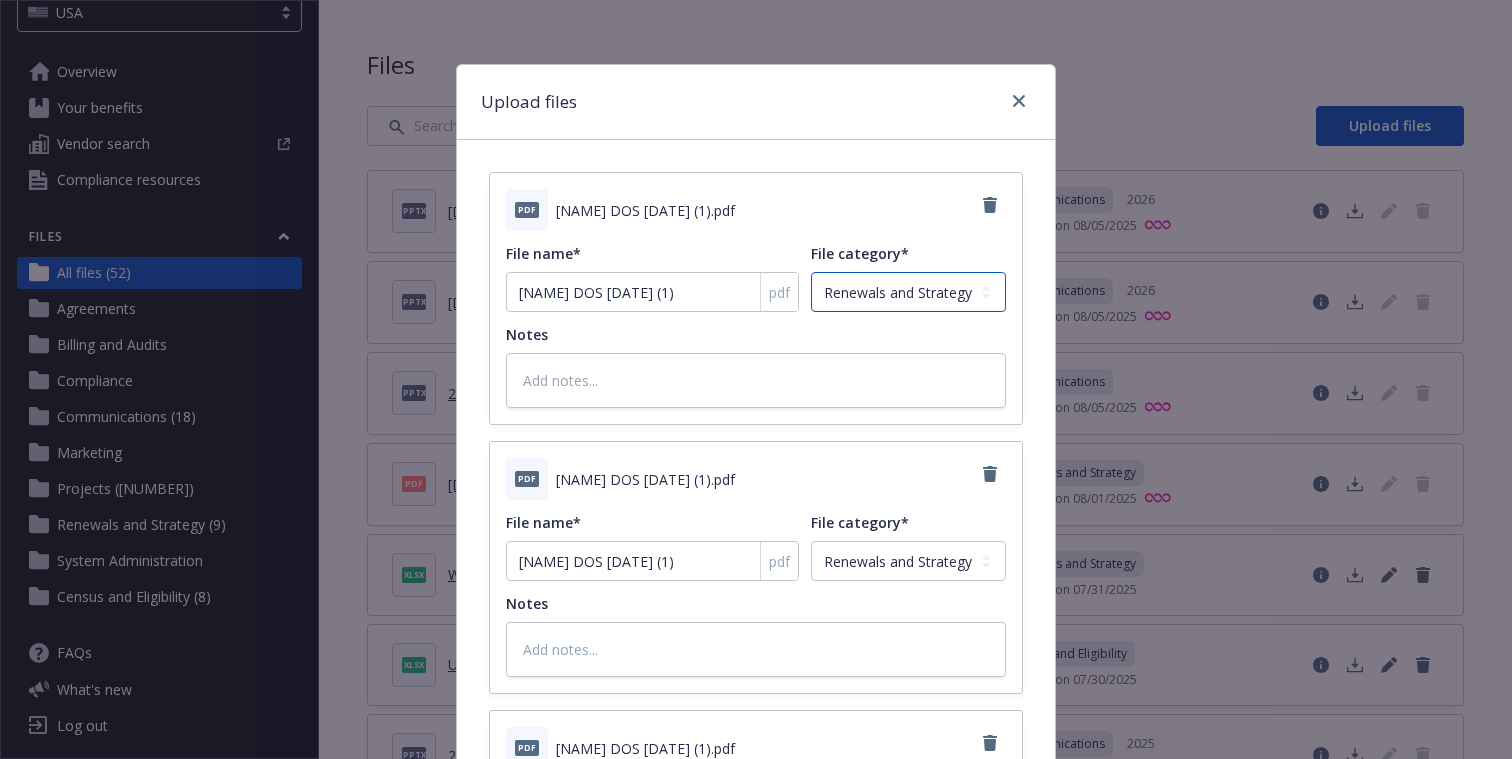 click on "Agreements Billing and Audits Census and Eligibility Communications Compliance Marketing Renewals and Strategy Projects System Administration" at bounding box center [908, 292] 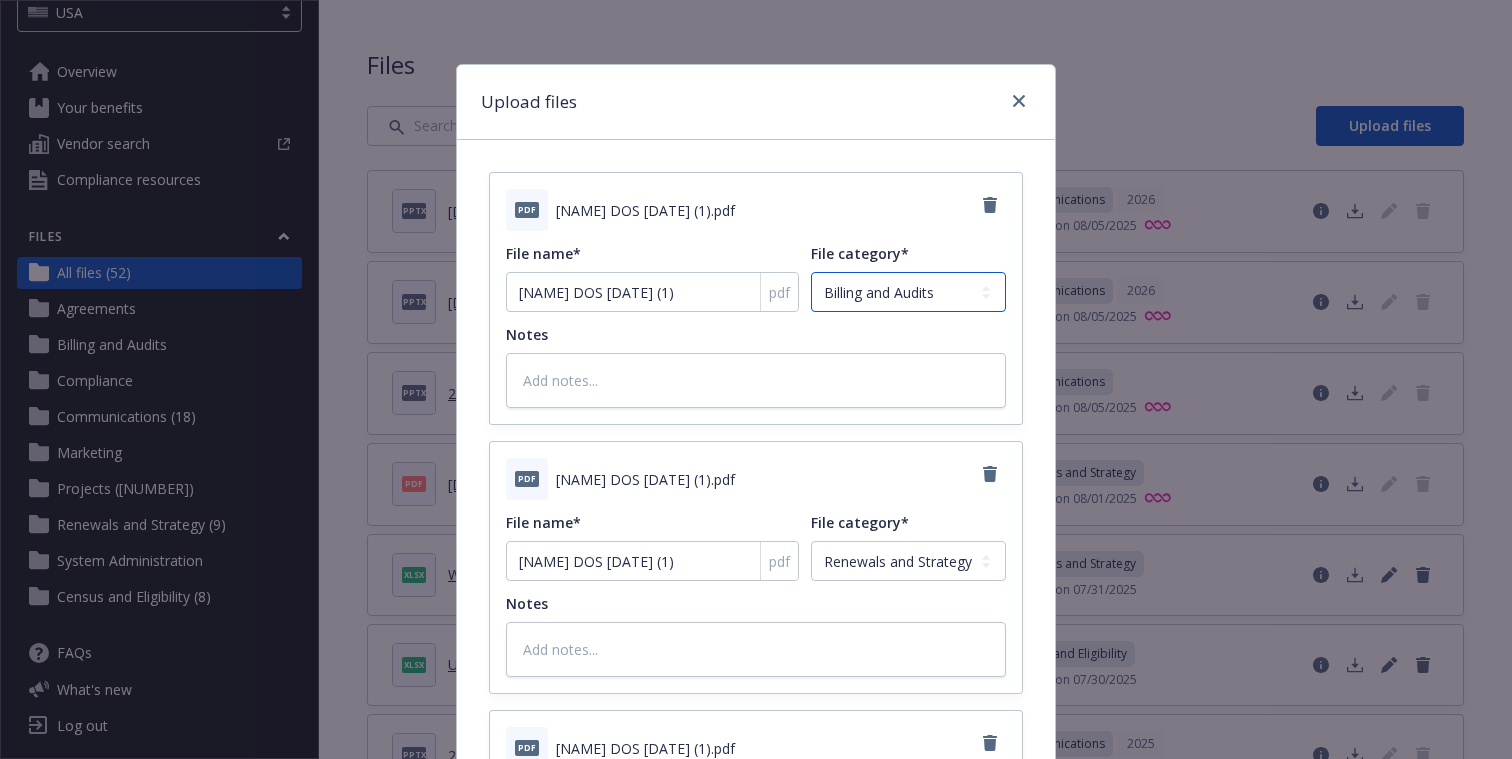 type on "x" 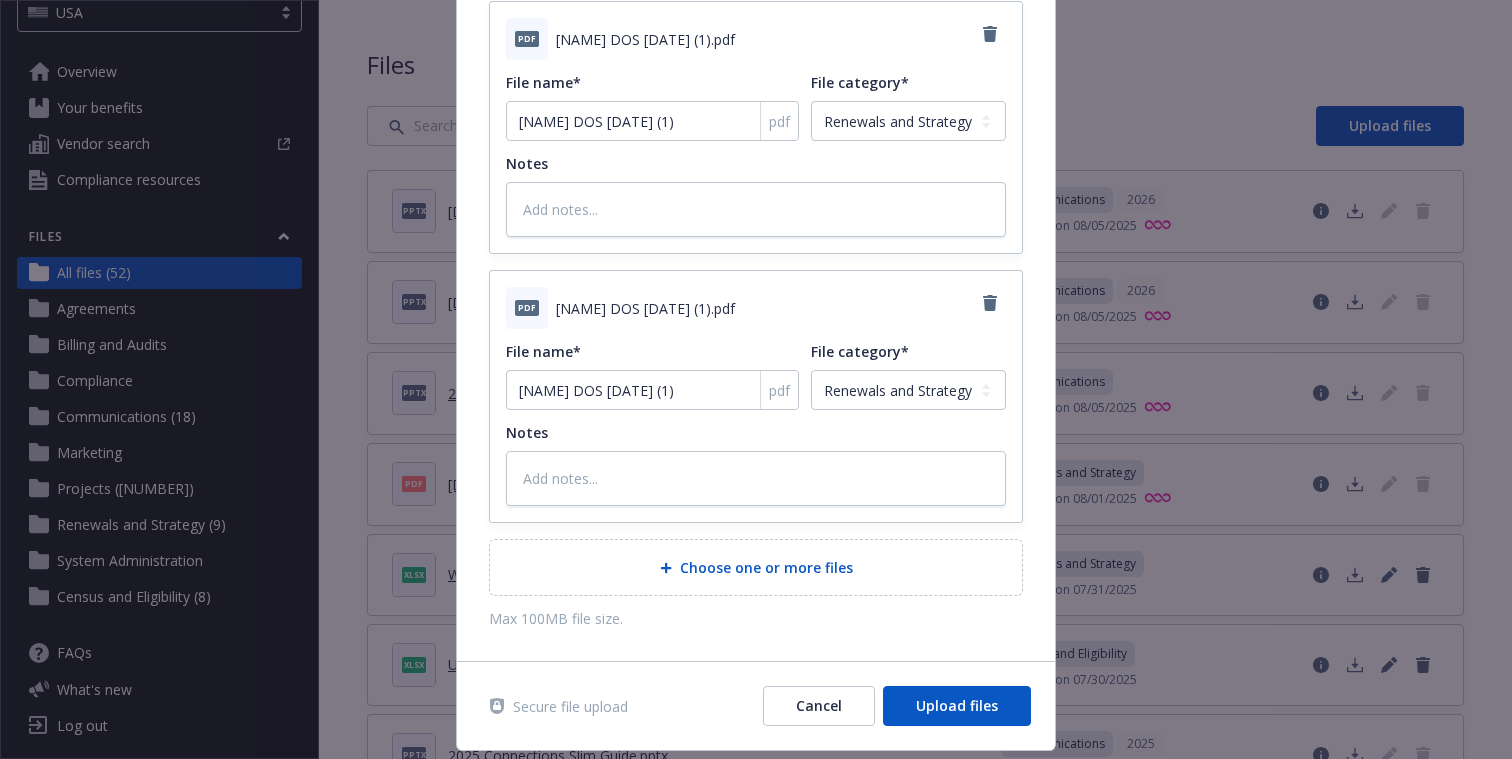 scroll, scrollTop: 765, scrollLeft: 0, axis: vertical 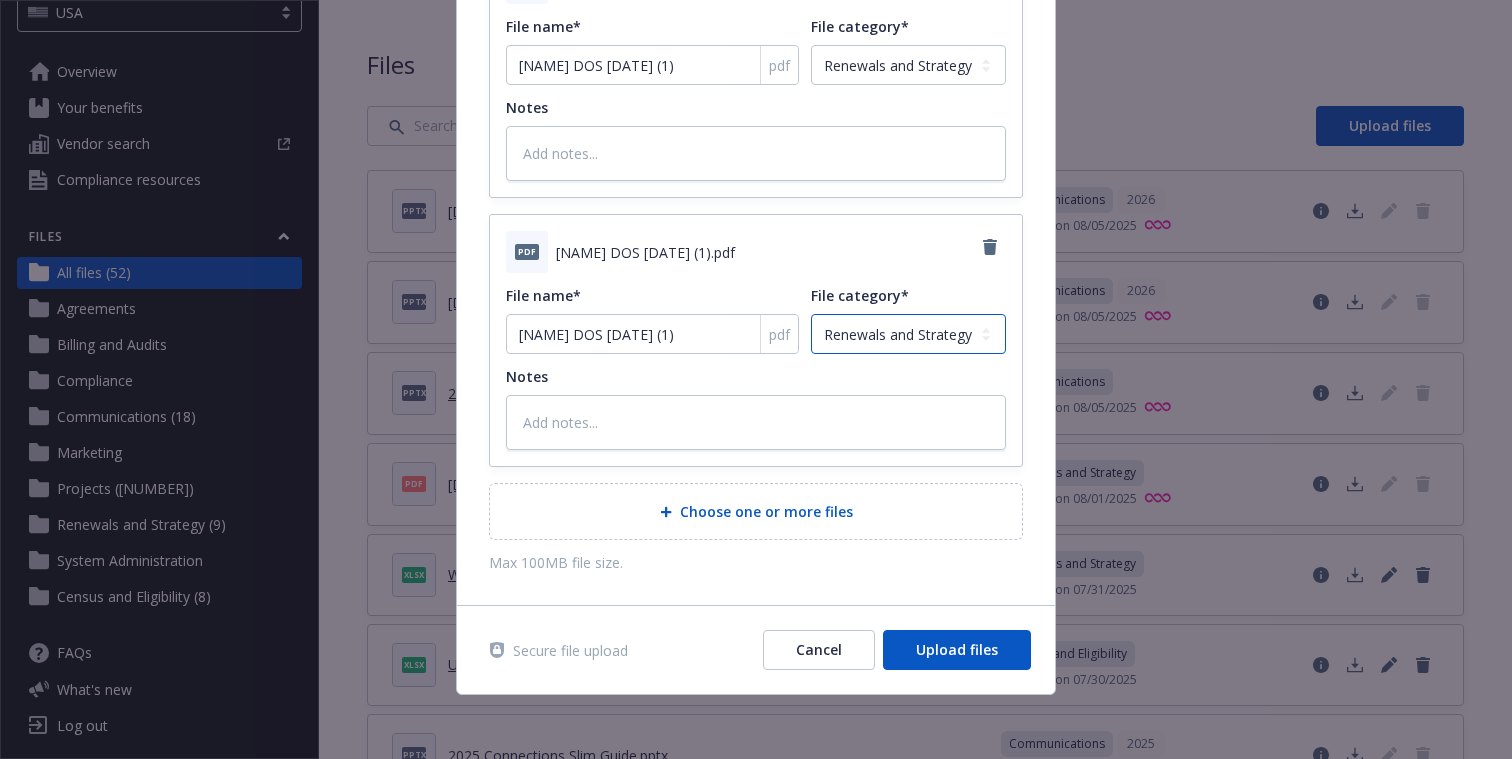 click on "Agreements Billing and Audits Census and Eligibility Communications Compliance Marketing Renewals and Strategy Projects System Administration" at bounding box center [908, 334] 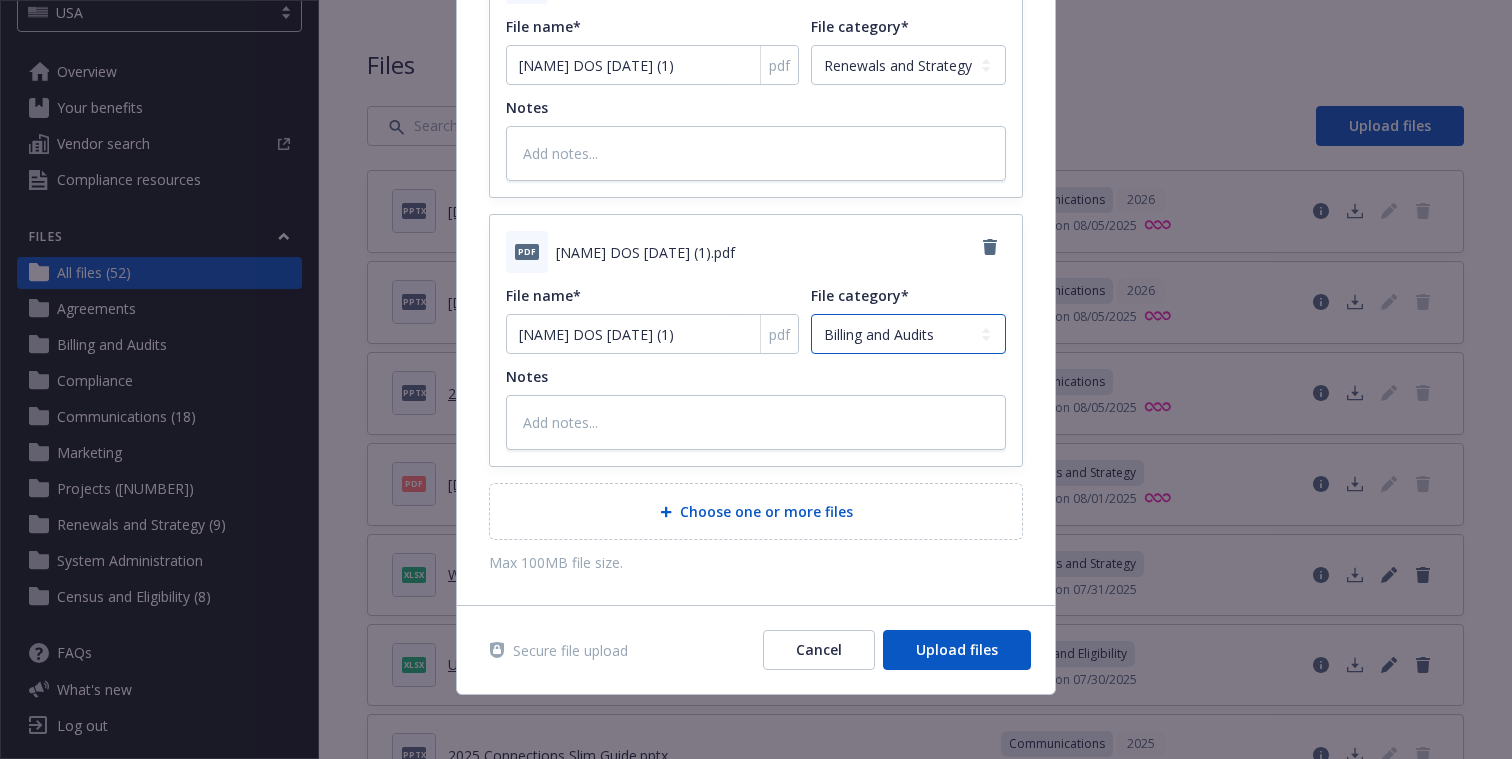 type on "x" 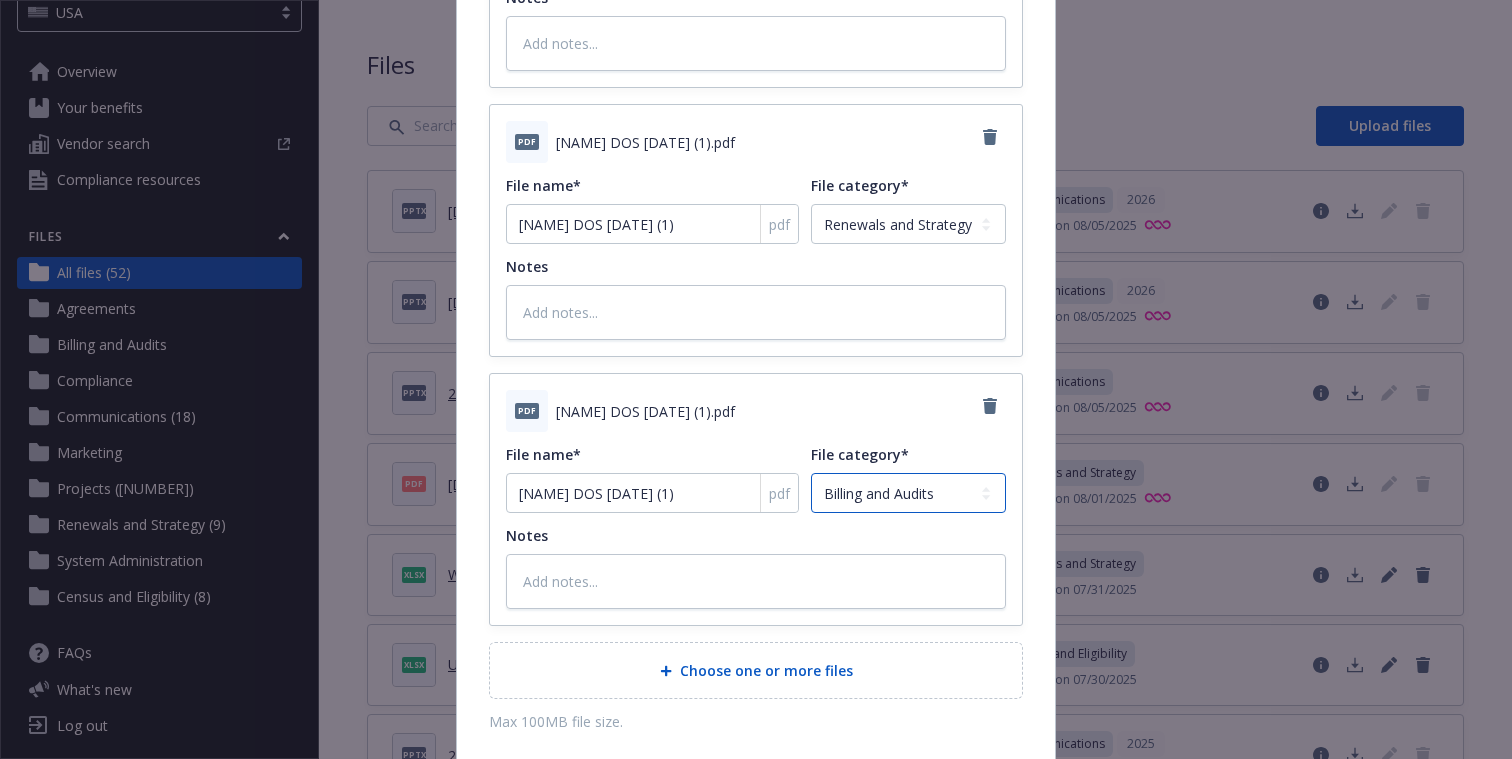 scroll, scrollTop: 594, scrollLeft: 0, axis: vertical 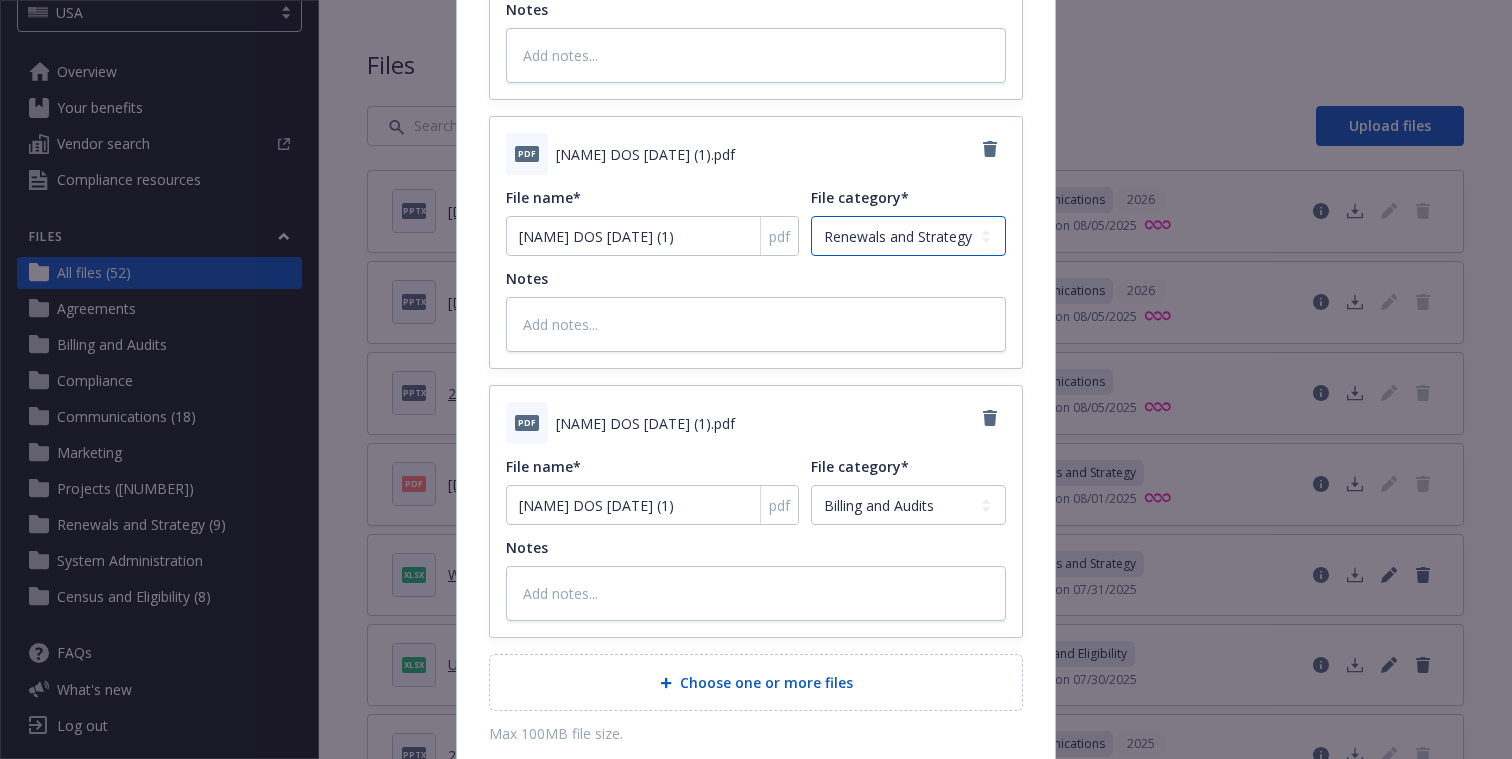 click on "Agreements Billing and Audits Census and Eligibility Communications Compliance Marketing Renewals and Strategy Projects System Administration" at bounding box center [908, 236] 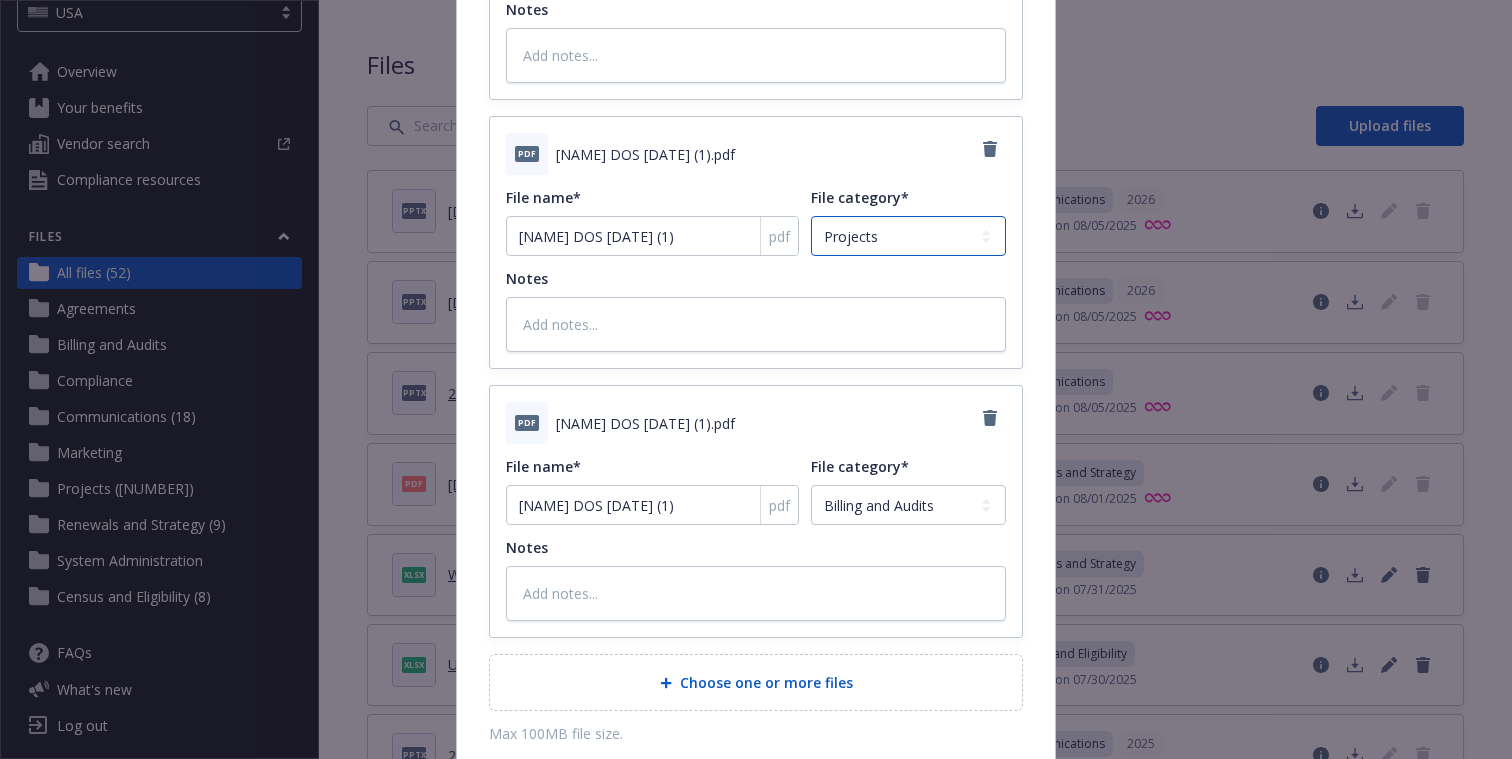 type on "x" 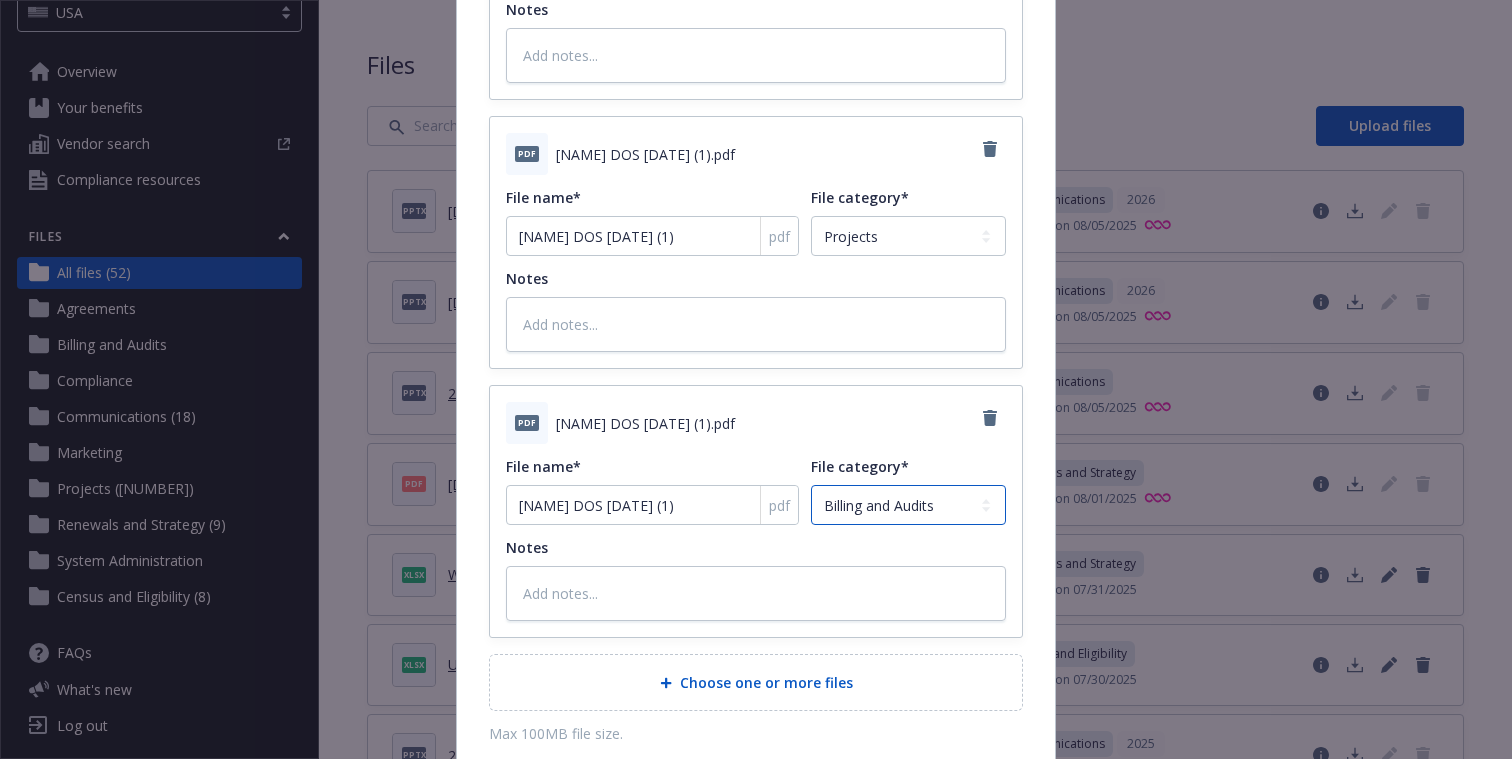 click on "Agreements Billing and Audits Census and Eligibility Communications Compliance Marketing Renewals and Strategy Projects System Administration" at bounding box center (908, 505) 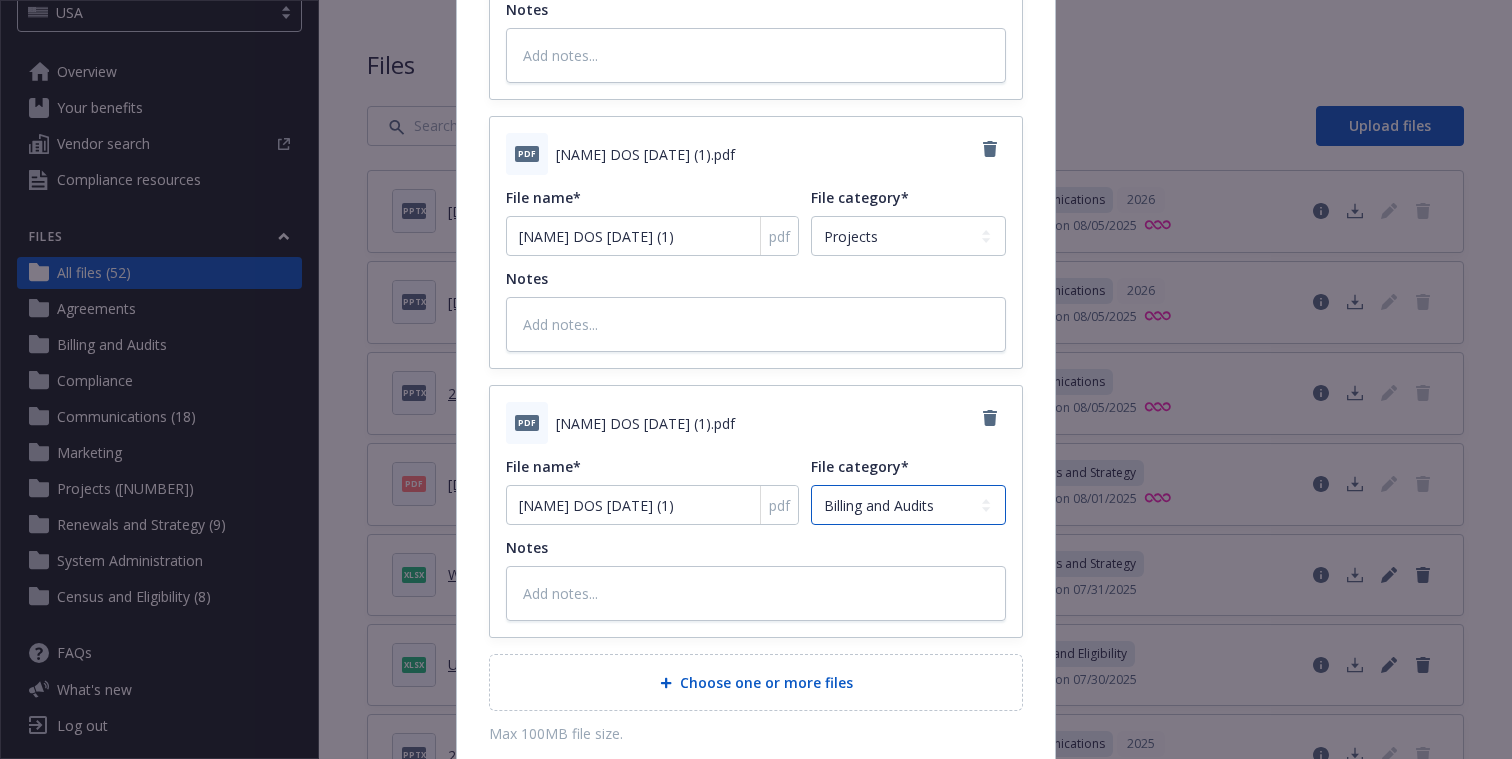 select on "Projects" 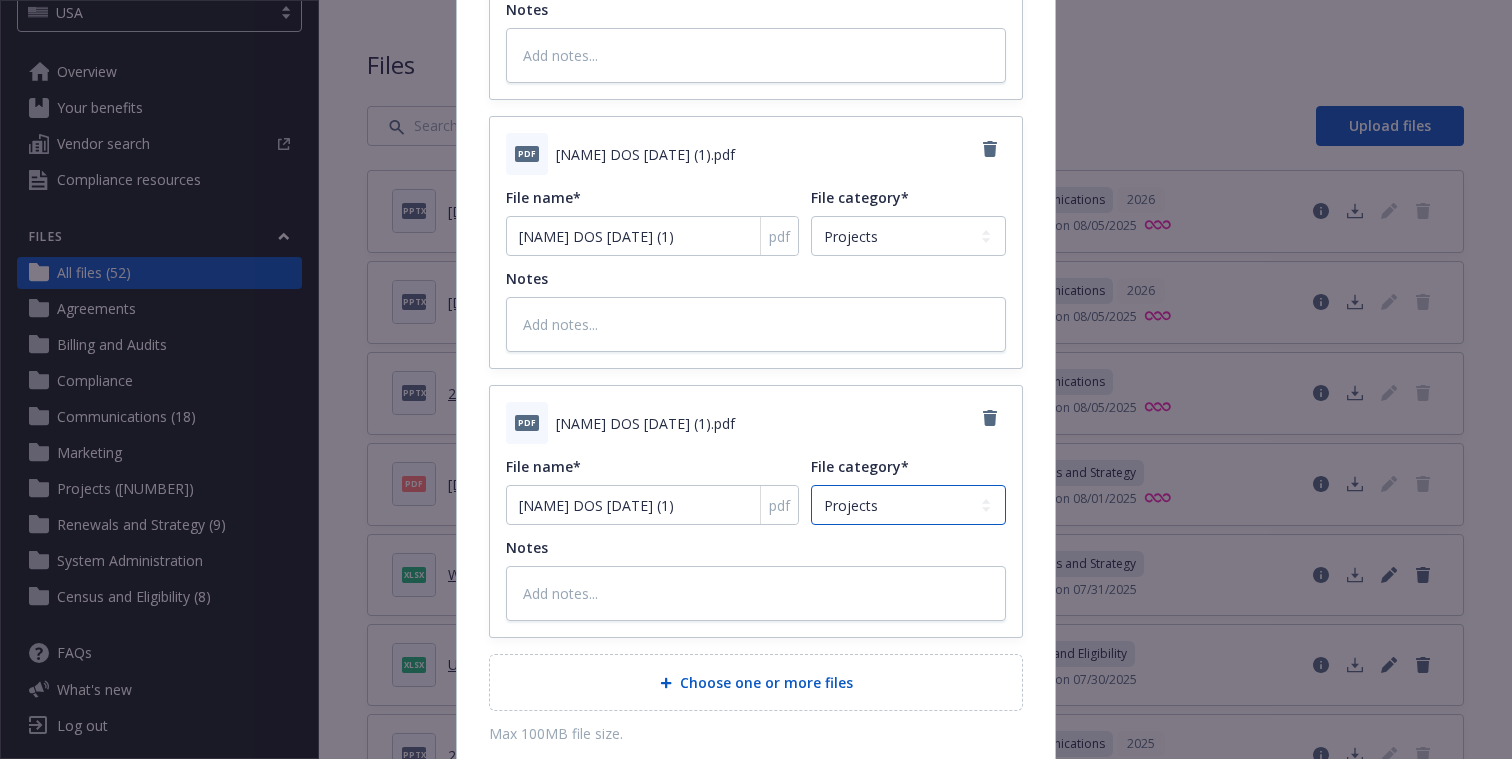 type on "x" 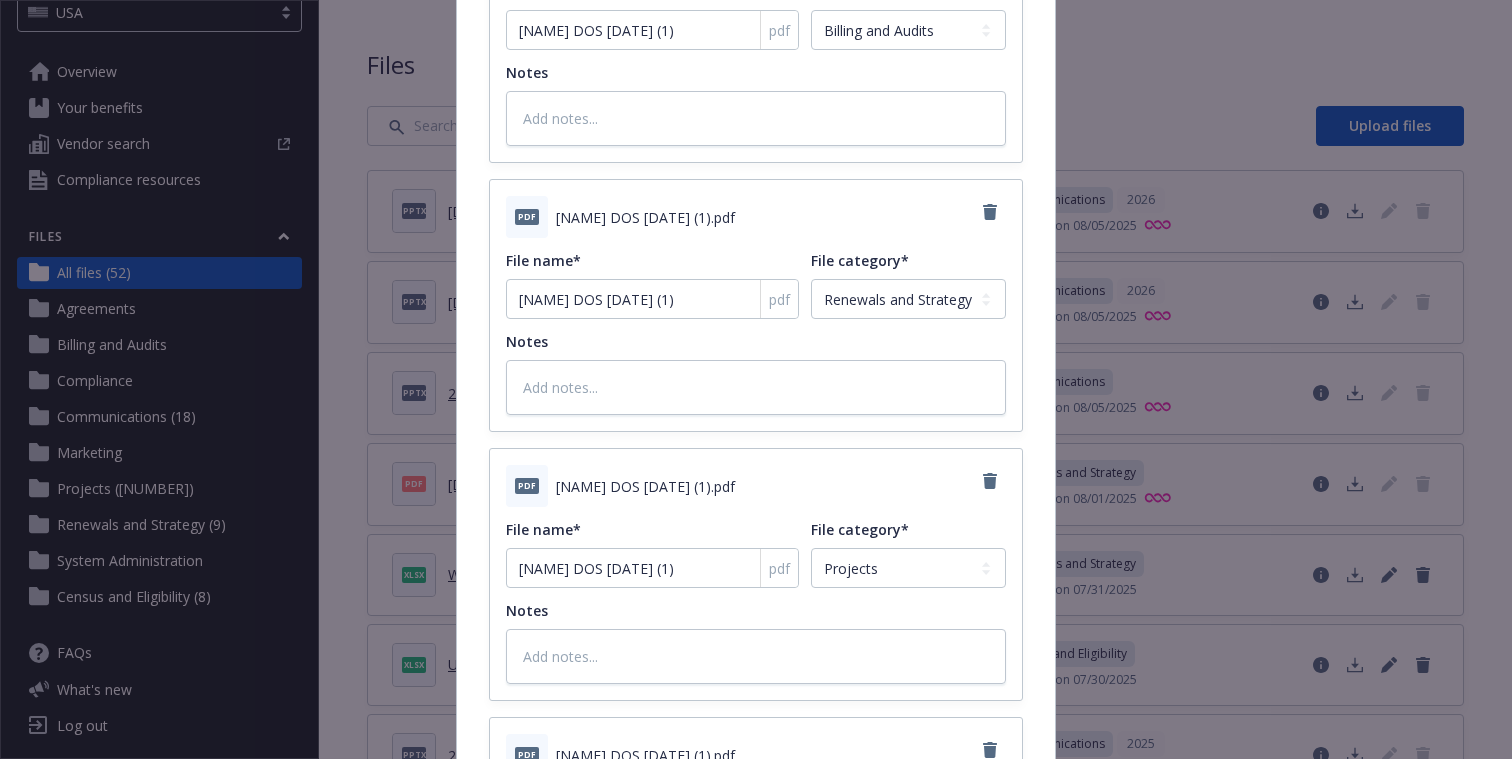scroll, scrollTop: 241, scrollLeft: 0, axis: vertical 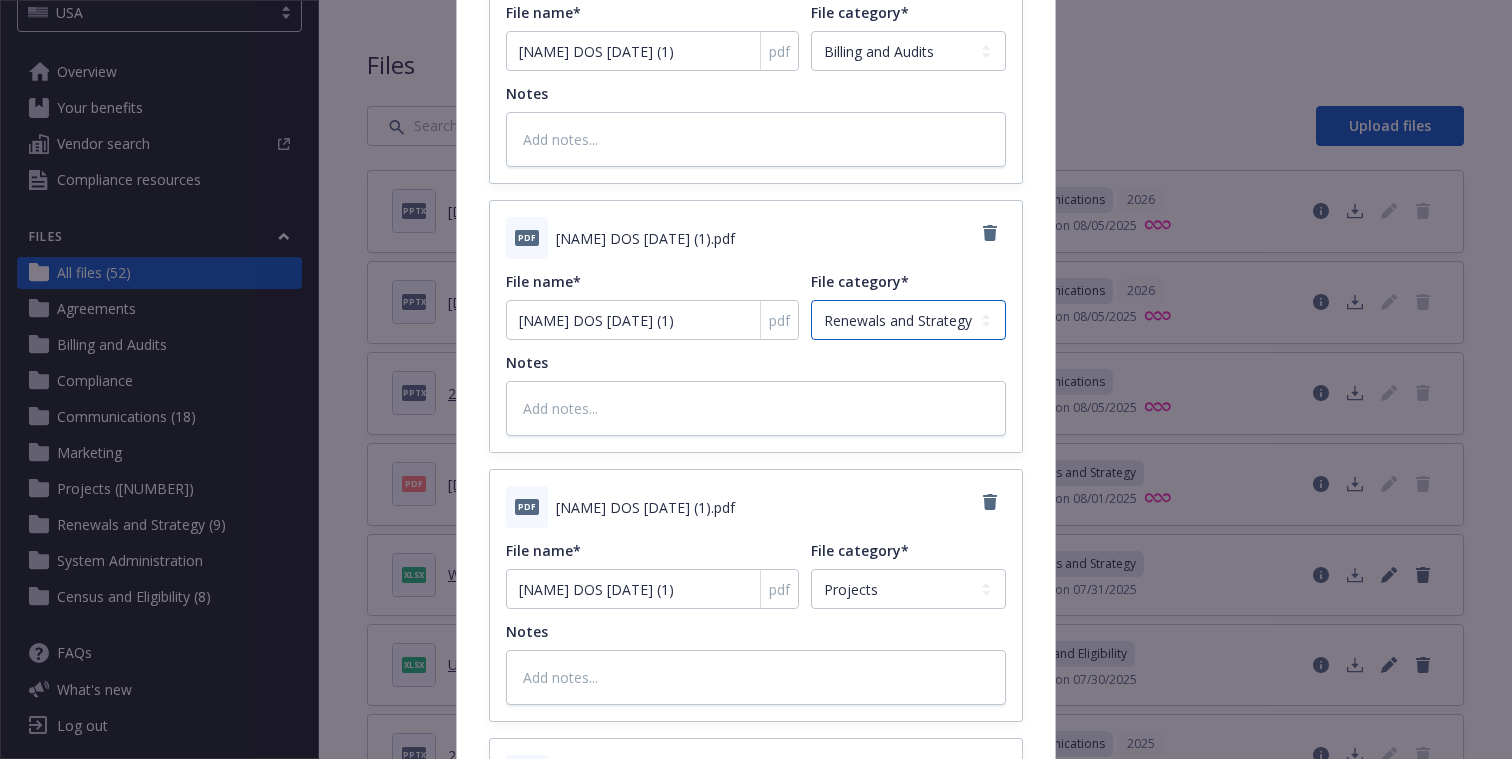 click on "Agreements Billing and Audits Census and Eligibility Communications Compliance Marketing Renewals and Strategy Projects System Administration" at bounding box center [908, 320] 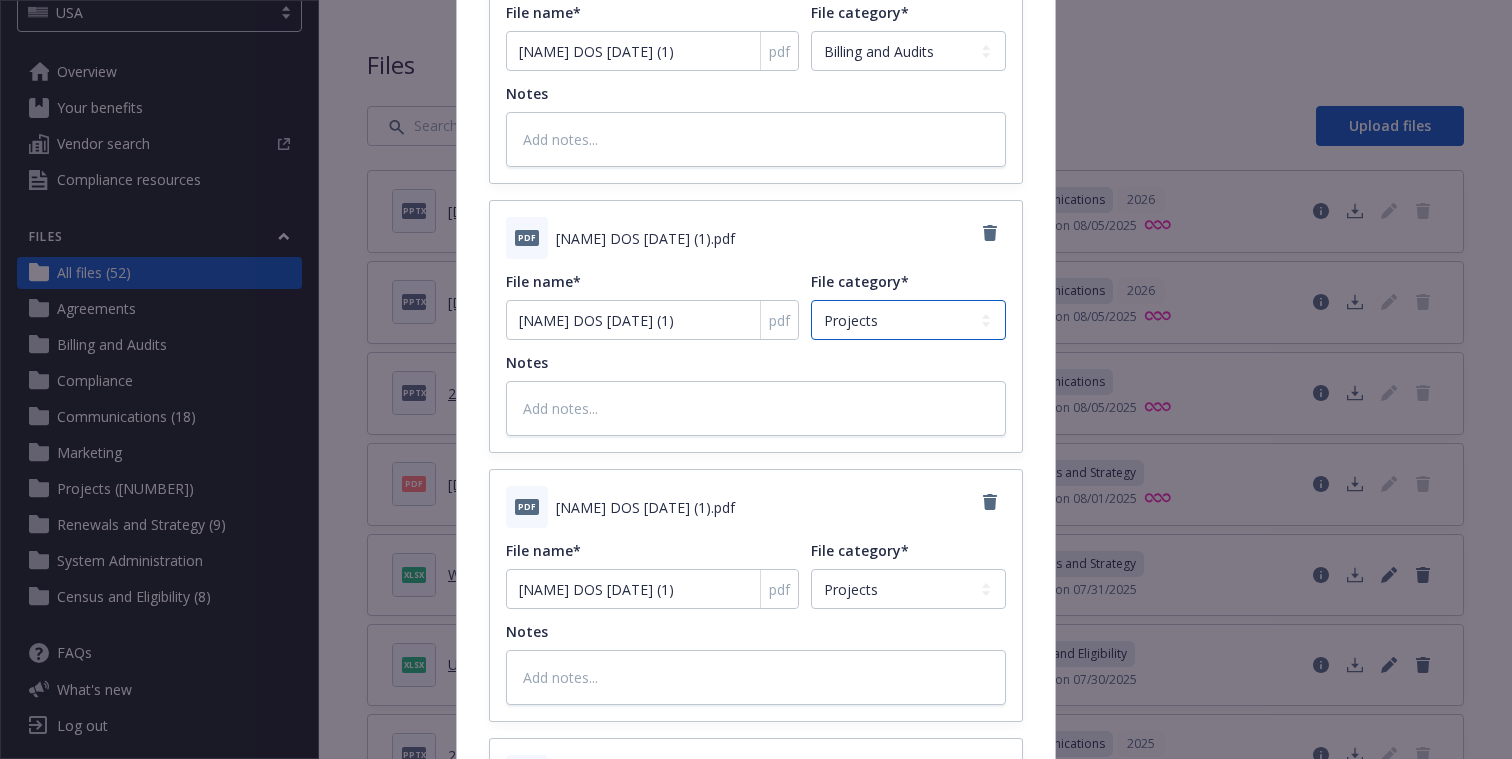 type on "x" 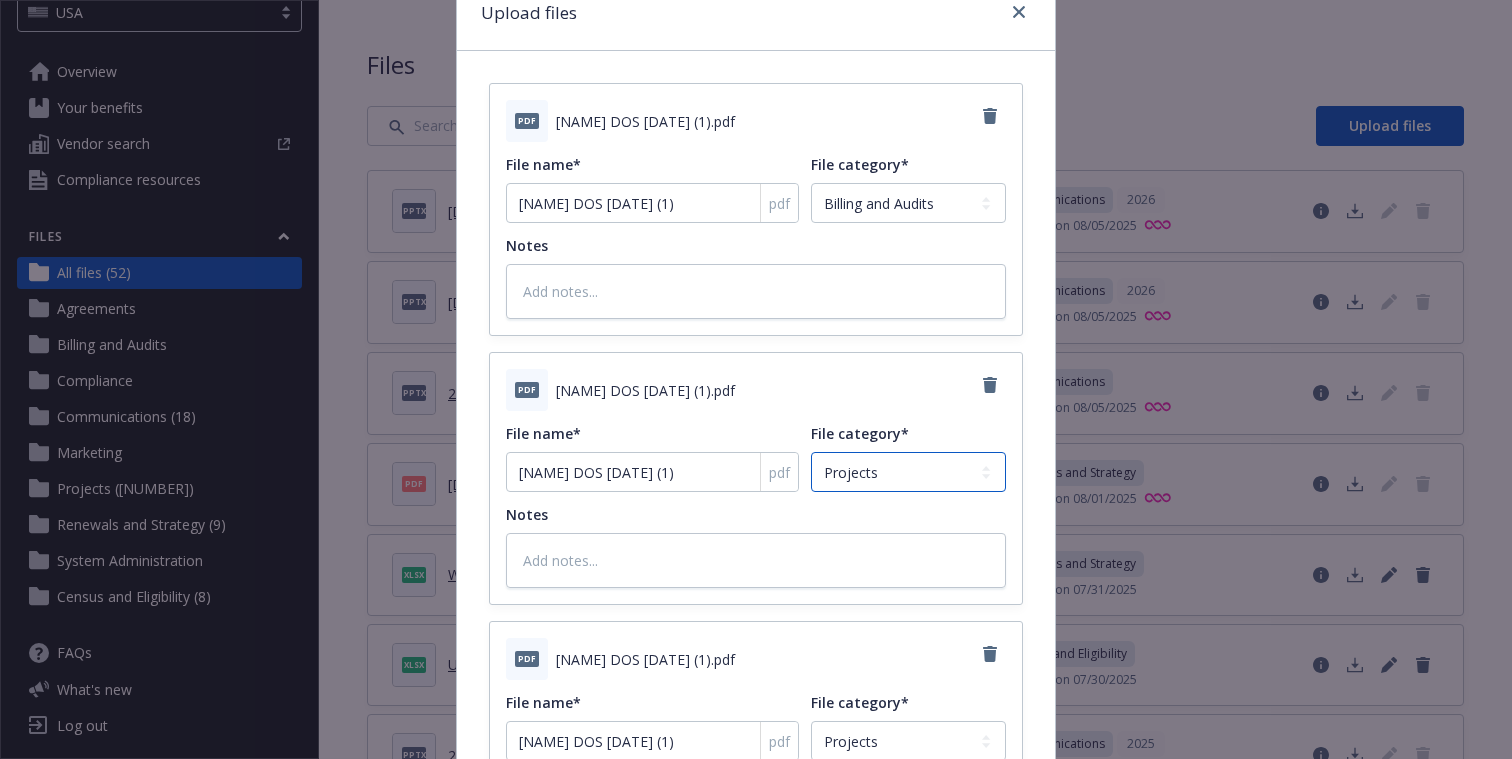 scroll, scrollTop: 73, scrollLeft: 0, axis: vertical 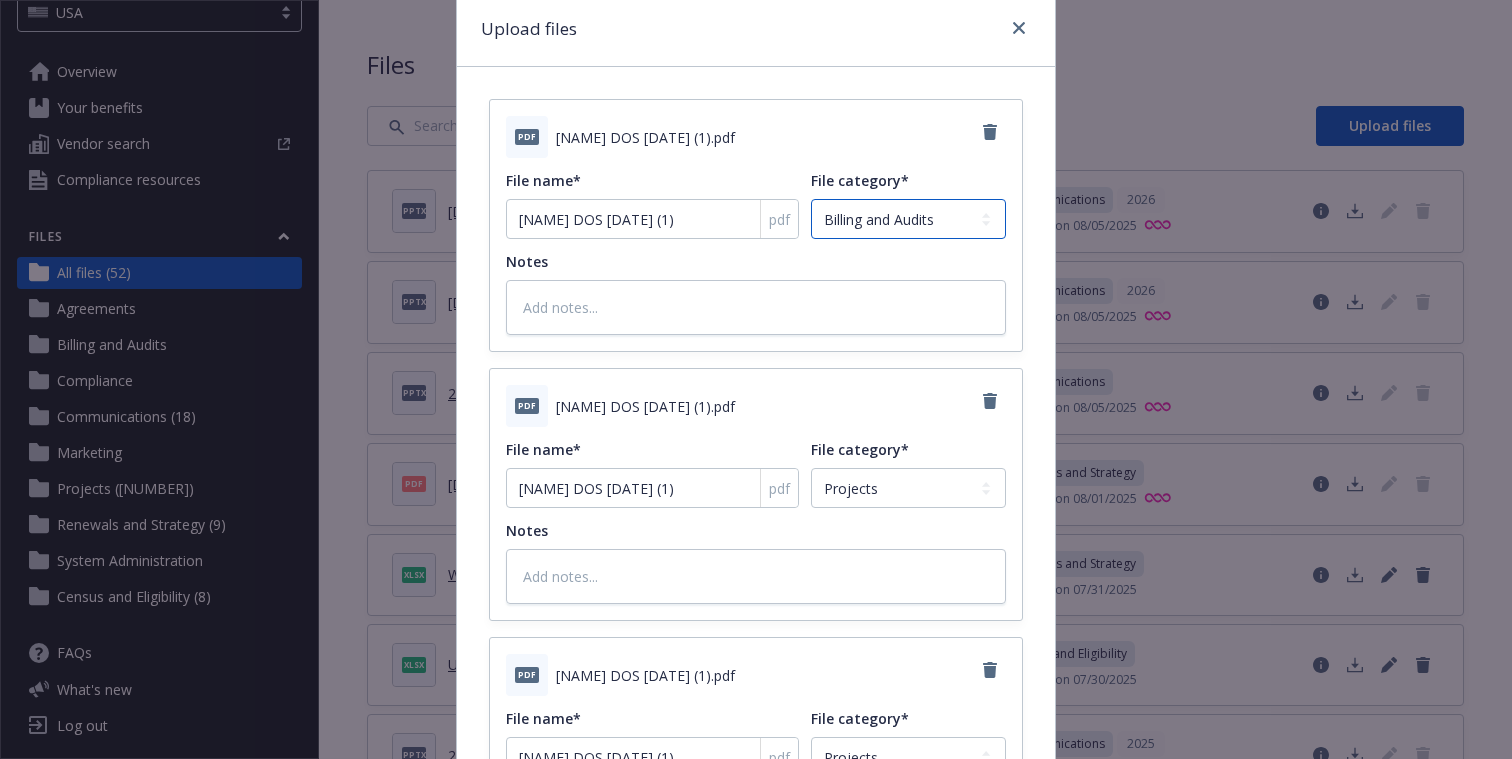 click on "Agreements Billing and Audits Census and Eligibility Communications Compliance Marketing Renewals and Strategy Projects System Administration" at bounding box center [908, 219] 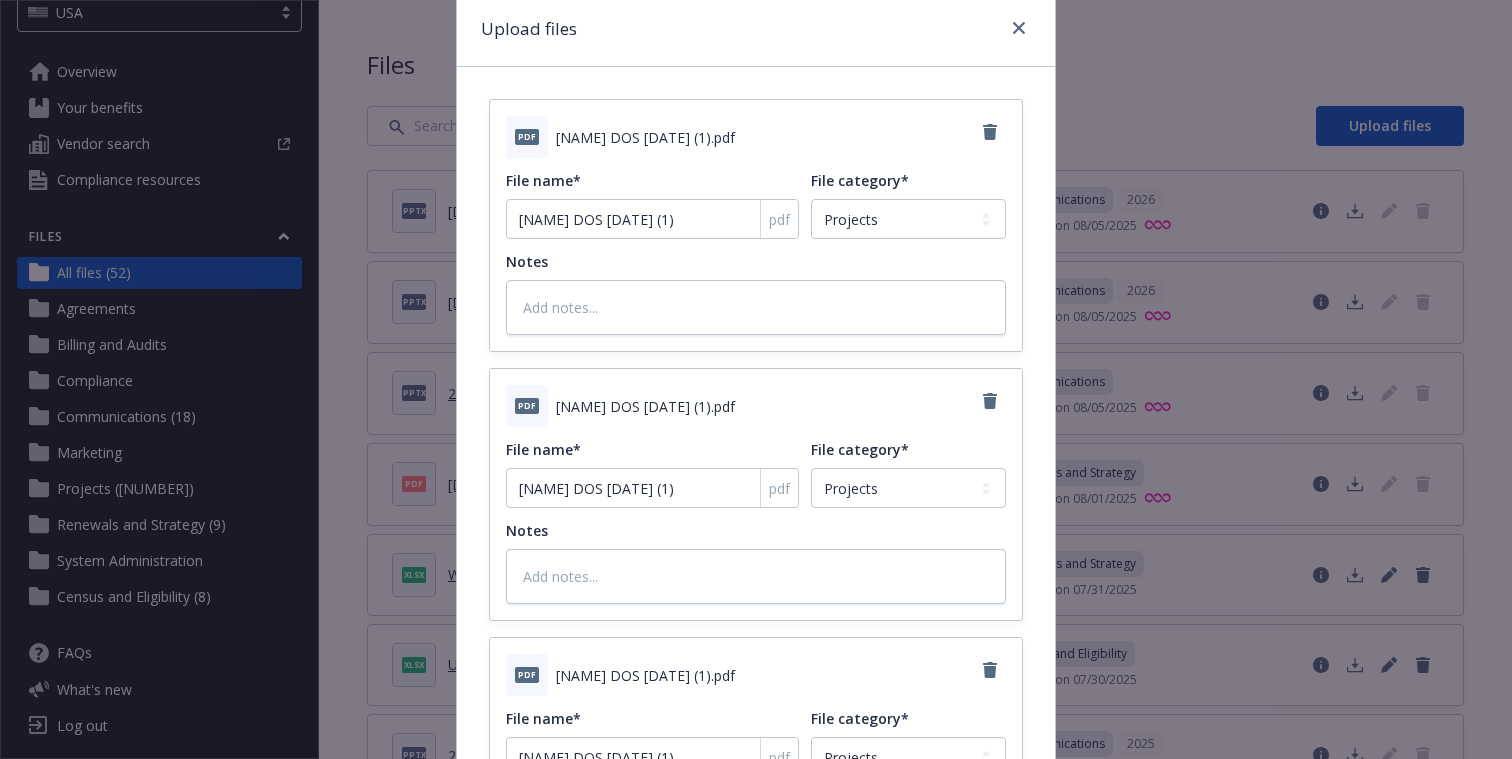 click on "pdf [NAME] DOS [DATE] (1).pdf File name* [NAME] DOS [DATE] pdf File category* Agreements Billing and Audits Census and Eligibility Communications Compliance Marketing Renewals and Strategy Projects System Administration Notes" at bounding box center [756, 225] 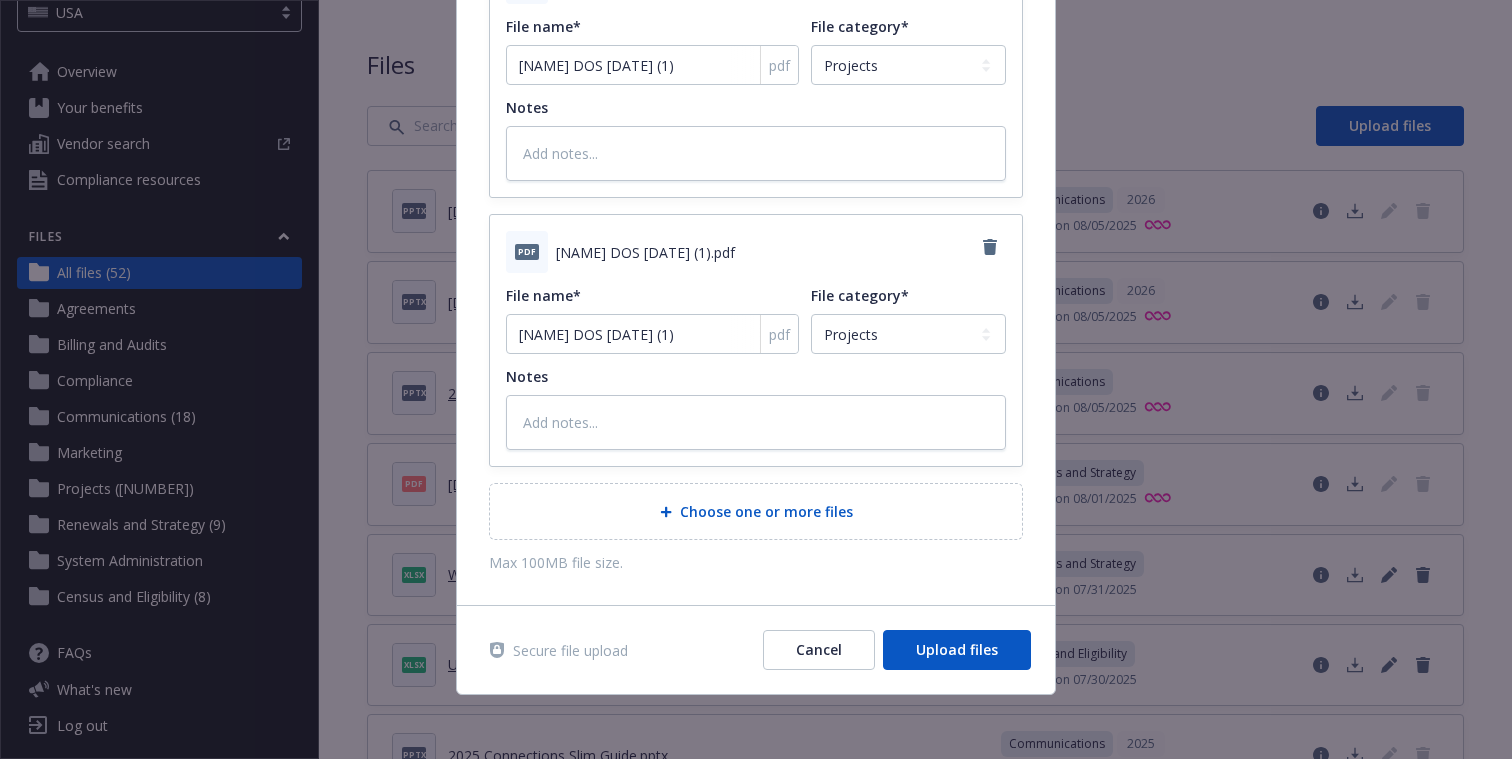 scroll, scrollTop: 762, scrollLeft: 0, axis: vertical 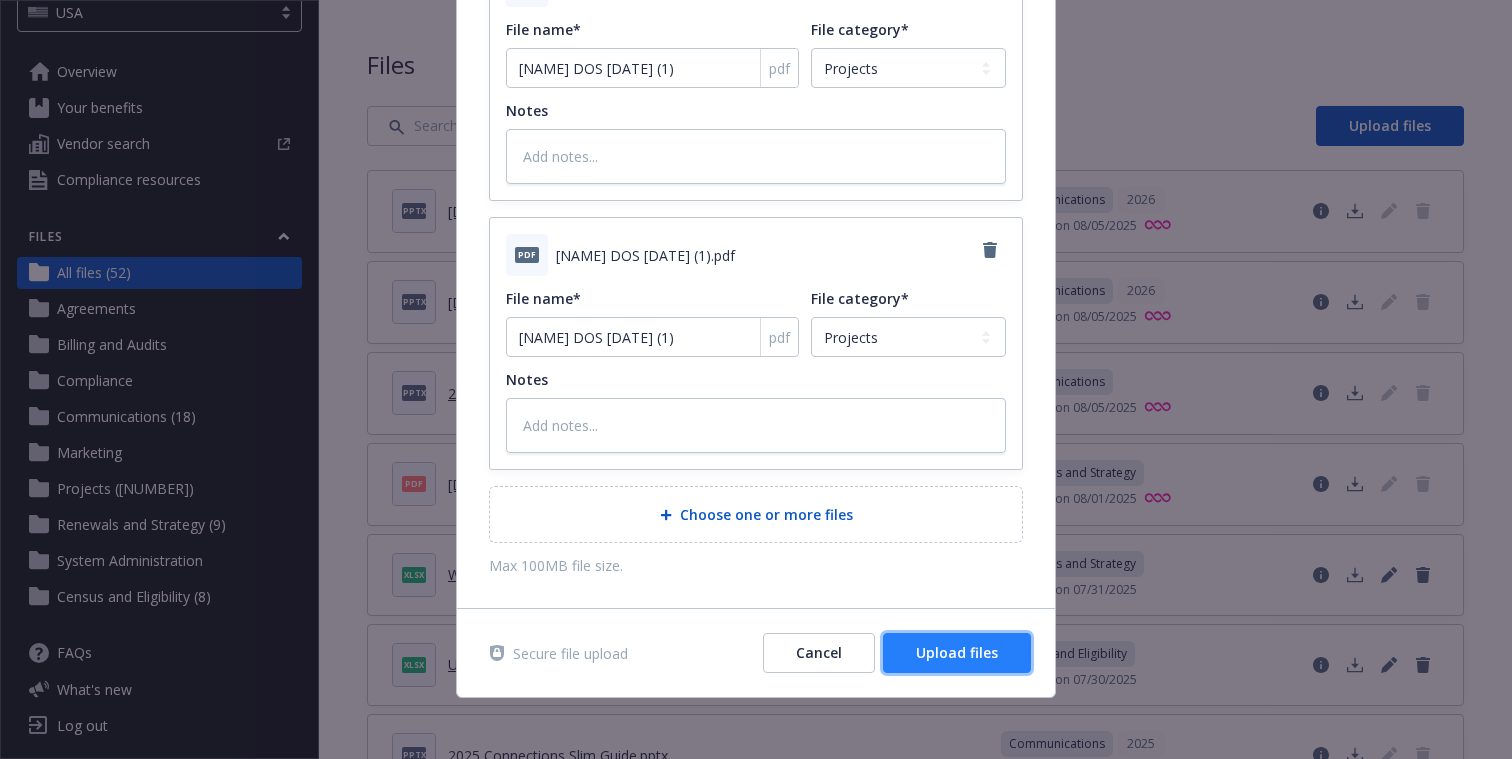 click on "Upload files" at bounding box center [957, 652] 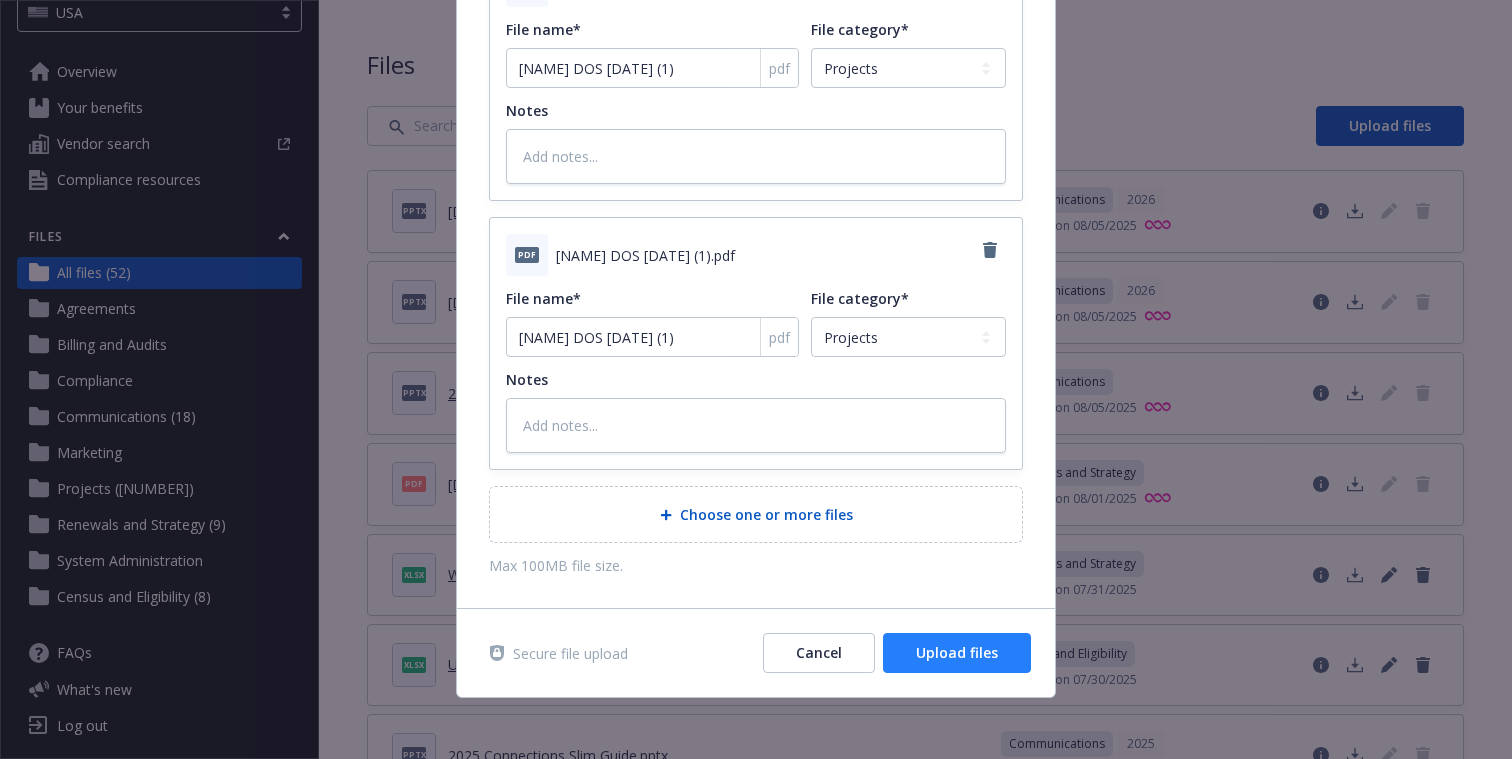 type on "x" 